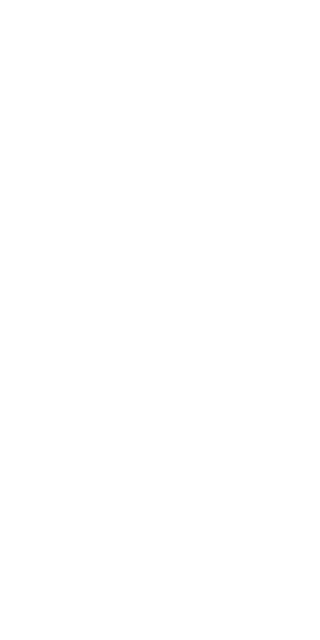 scroll, scrollTop: 0, scrollLeft: 0, axis: both 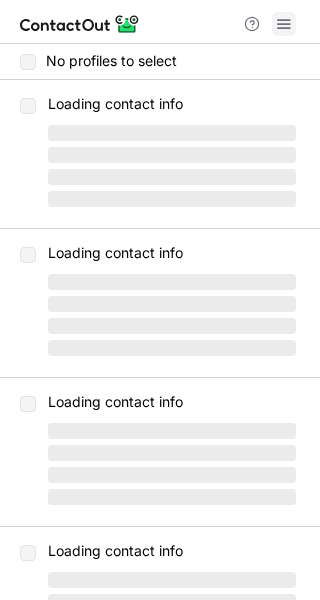 click at bounding box center [284, 24] 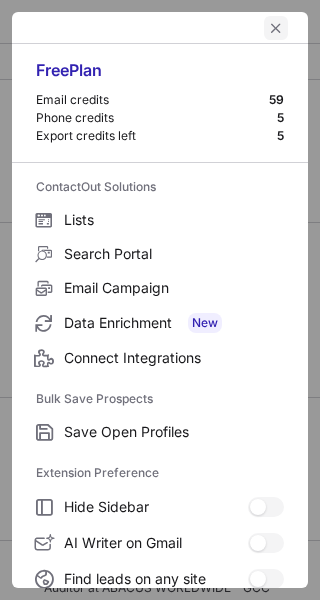 click at bounding box center [276, 28] 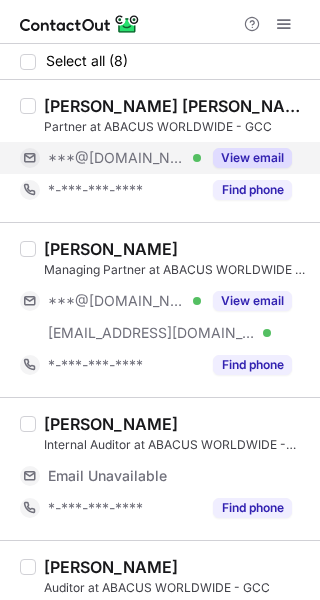 drag, startPoint x: 178, startPoint y: 167, endPoint x: 153, endPoint y: 166, distance: 25.019993 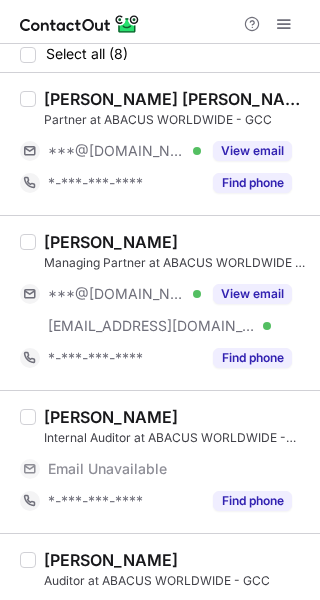 scroll, scrollTop: 0, scrollLeft: 0, axis: both 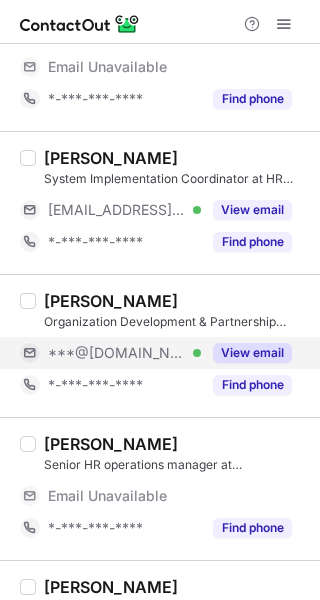 drag, startPoint x: 247, startPoint y: 341, endPoint x: 201, endPoint y: 348, distance: 46.52956 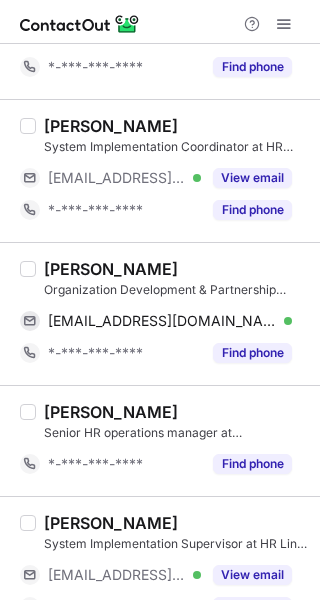 click on "[PERSON_NAME]" at bounding box center [111, 269] 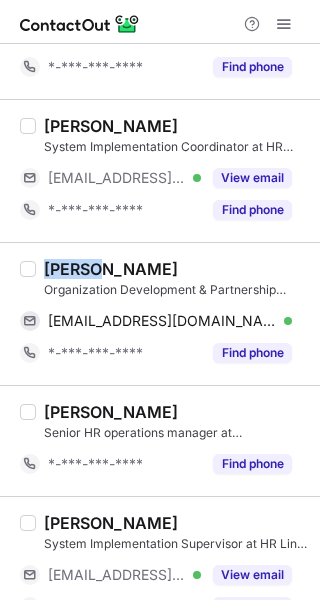 click on "[PERSON_NAME]" at bounding box center (111, 269) 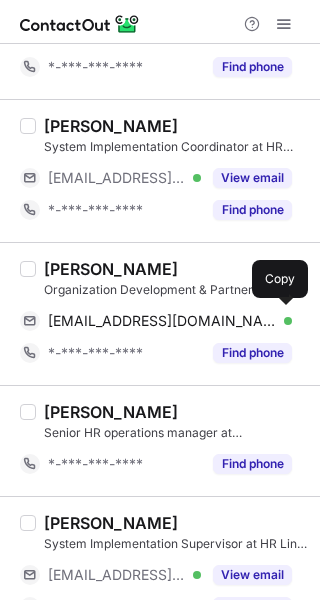 drag, startPoint x: 186, startPoint y: 319, endPoint x: 291, endPoint y: 271, distance: 115.45129 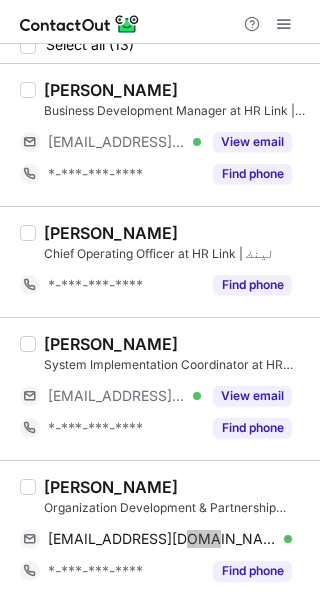scroll, scrollTop: 0, scrollLeft: 0, axis: both 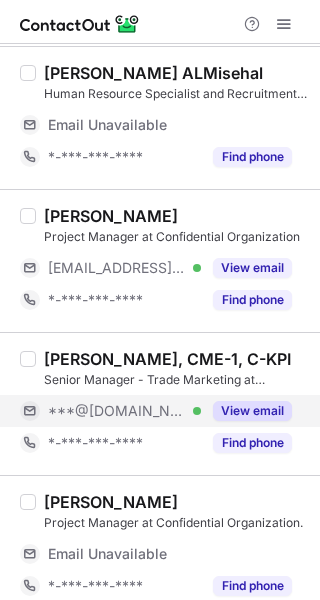 click on "View email" at bounding box center (252, 411) 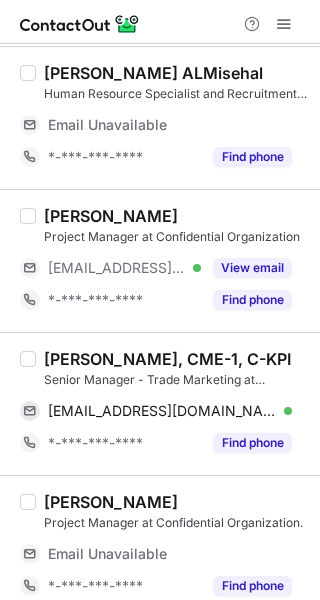 click on "[PERSON_NAME], CME-1, C-KPI" at bounding box center (167, 359) 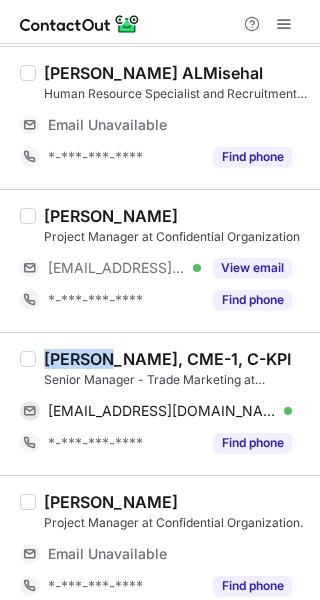 click on "[PERSON_NAME], CME-1, C-KPI" at bounding box center (167, 359) 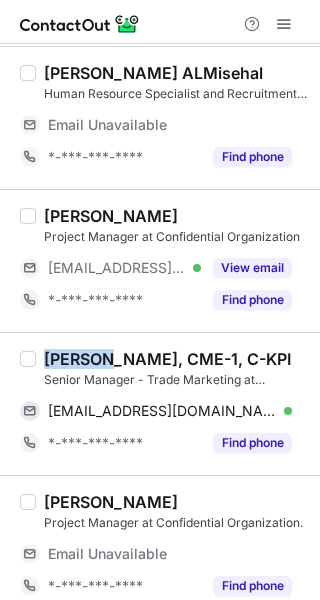 copy on "Hussam" 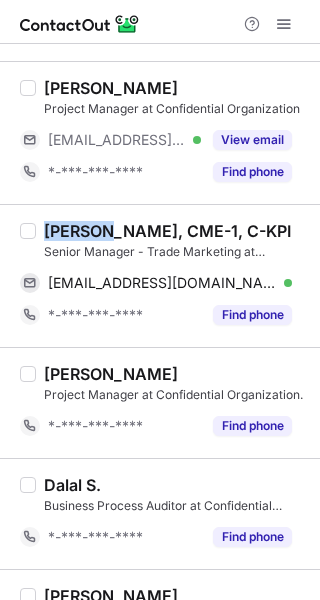 scroll, scrollTop: 859, scrollLeft: 0, axis: vertical 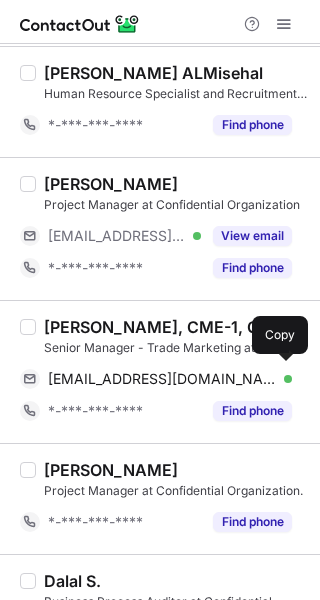 drag, startPoint x: 183, startPoint y: 379, endPoint x: 303, endPoint y: 337, distance: 127.13772 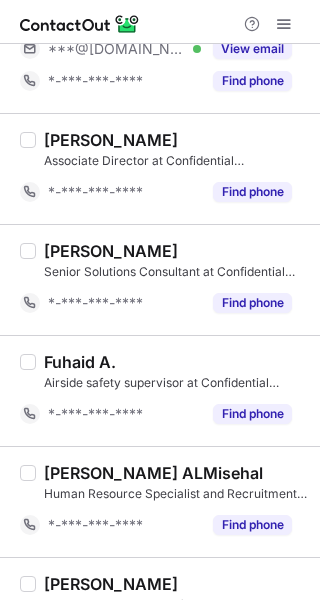 scroll, scrollTop: 259, scrollLeft: 0, axis: vertical 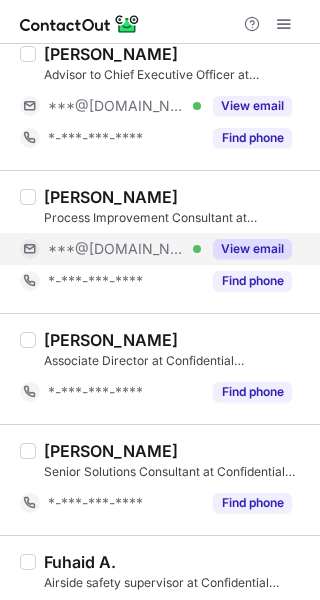 drag, startPoint x: 233, startPoint y: 243, endPoint x: 195, endPoint y: 249, distance: 38.470768 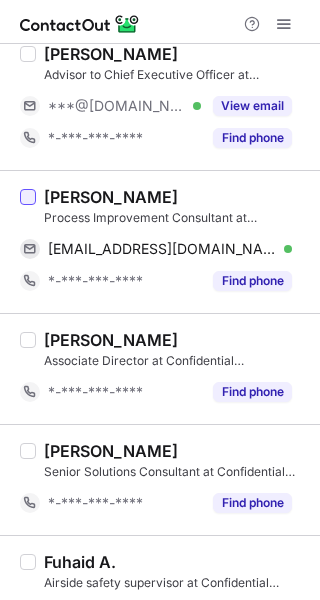 click at bounding box center [28, 197] 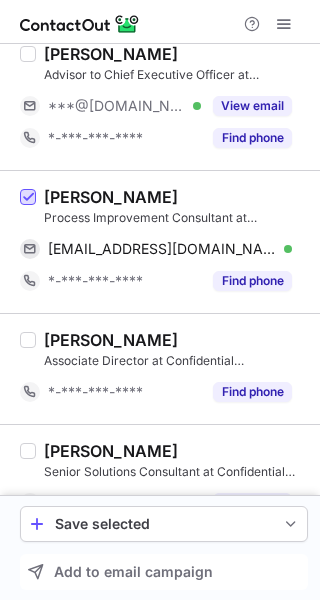 click at bounding box center (28, 198) 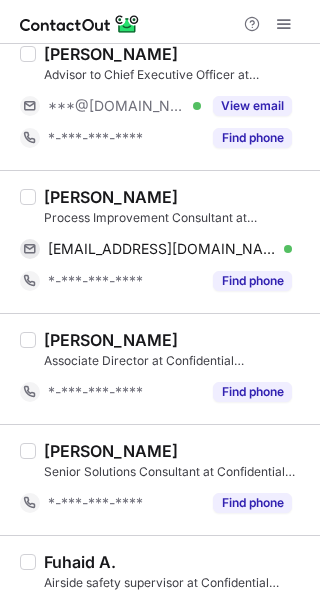 click on "[PERSON_NAME]" at bounding box center [111, 197] 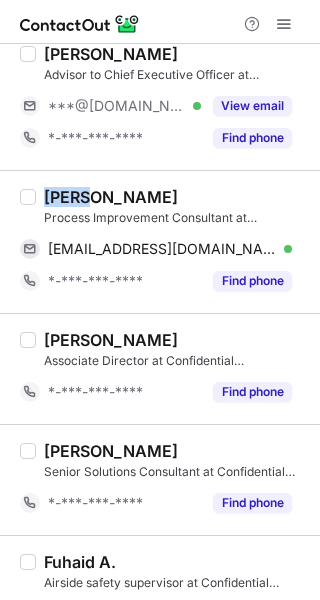 click on "[PERSON_NAME]" at bounding box center (111, 197) 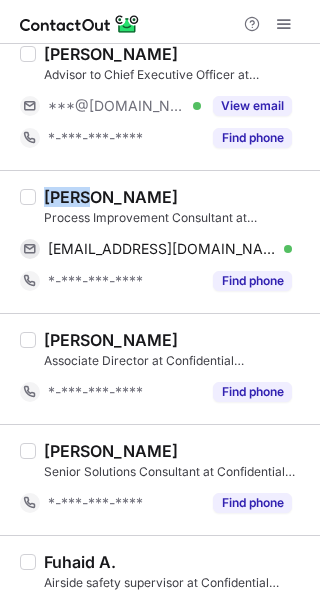 copy on "Issa" 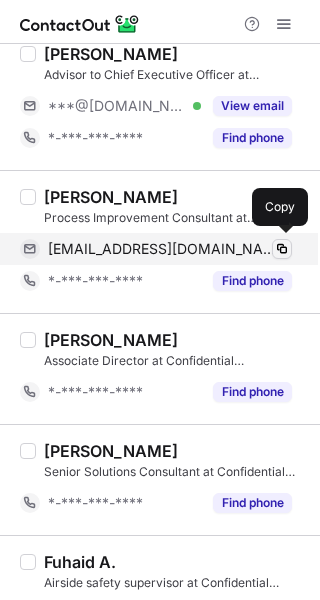 drag, startPoint x: 204, startPoint y: 250, endPoint x: 282, endPoint y: 249, distance: 78.00641 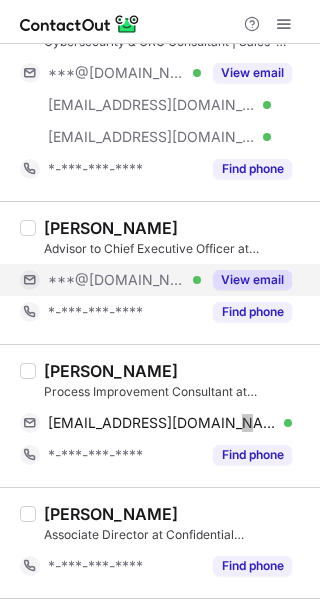 scroll, scrollTop: 0, scrollLeft: 0, axis: both 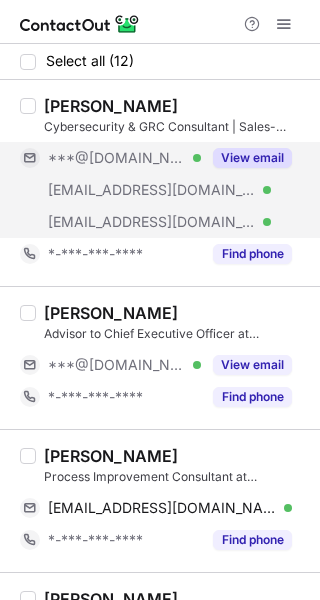click on "[PERSON_NAME] Cybersecurity & GRC Consultant | Sales-Driven Strategy Advisor at Confidential Organization ***@[DOMAIN_NAME] Verified [EMAIL_ADDRESS][DOMAIN_NAME] Verified [EMAIL_ADDRESS][DOMAIN_NAME] Verified View email *-***-***-**** Find phone" at bounding box center [172, 183] 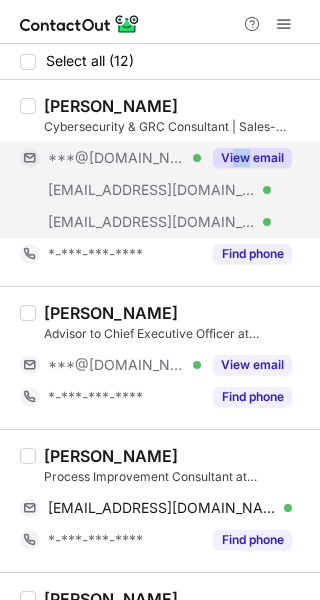 drag, startPoint x: 225, startPoint y: 161, endPoint x: 177, endPoint y: 172, distance: 49.24429 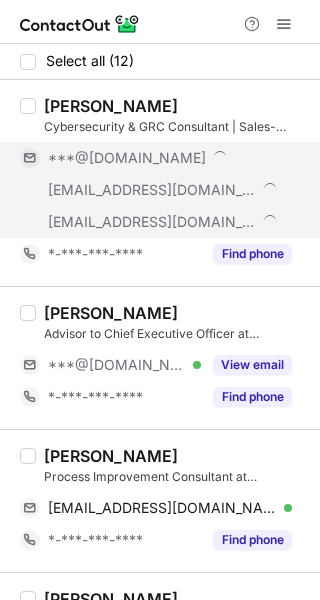 click at bounding box center [220, 158] 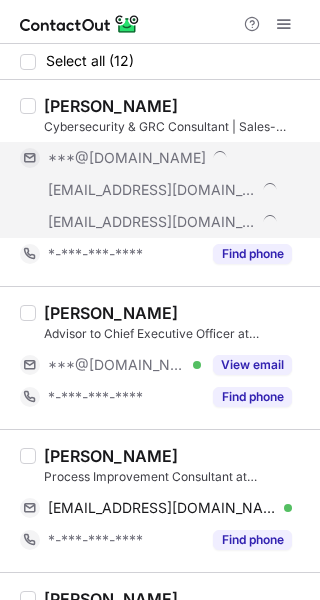 click at bounding box center [273, 189] 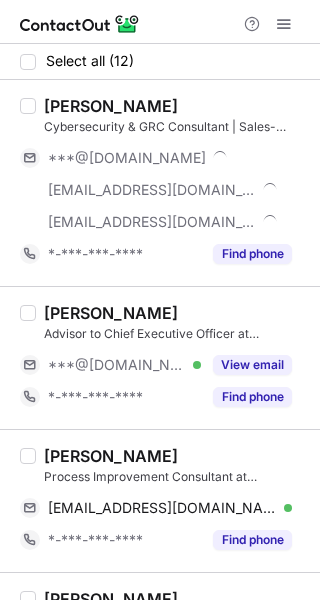 click on "[PERSON_NAME]" at bounding box center (111, 106) 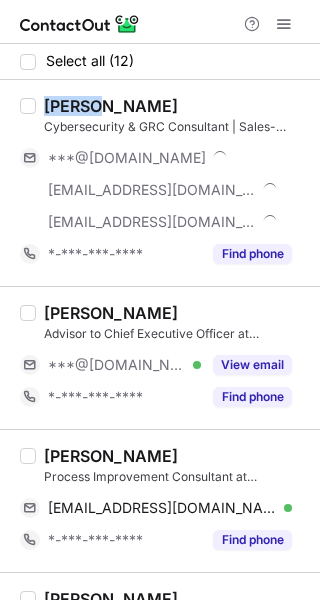 click on "[PERSON_NAME]" at bounding box center [111, 106] 